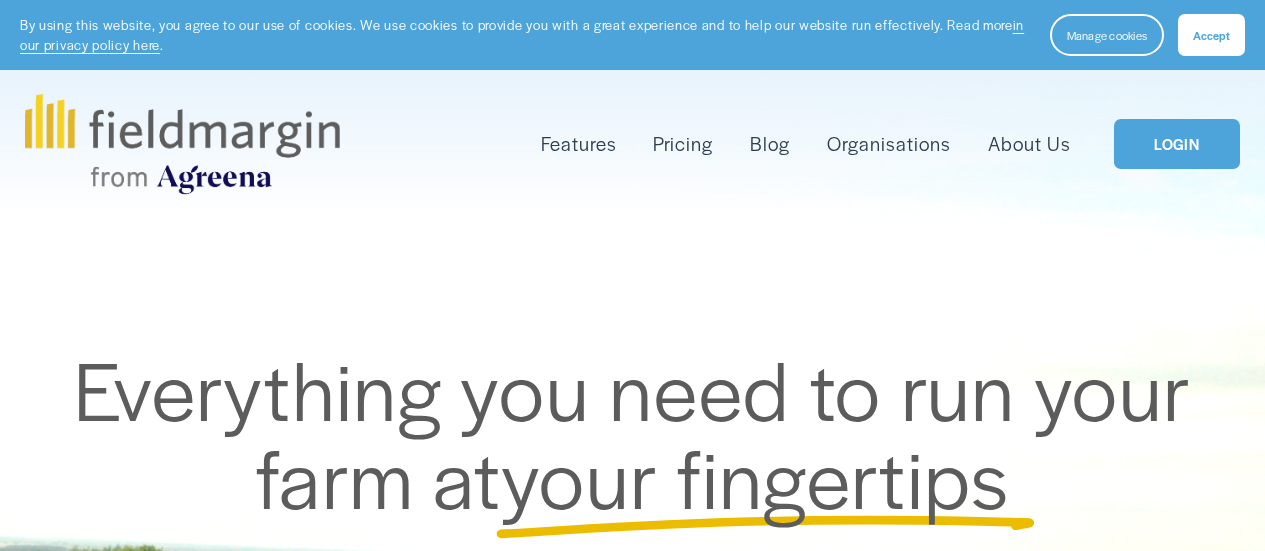 scroll, scrollTop: 0, scrollLeft: 0, axis: both 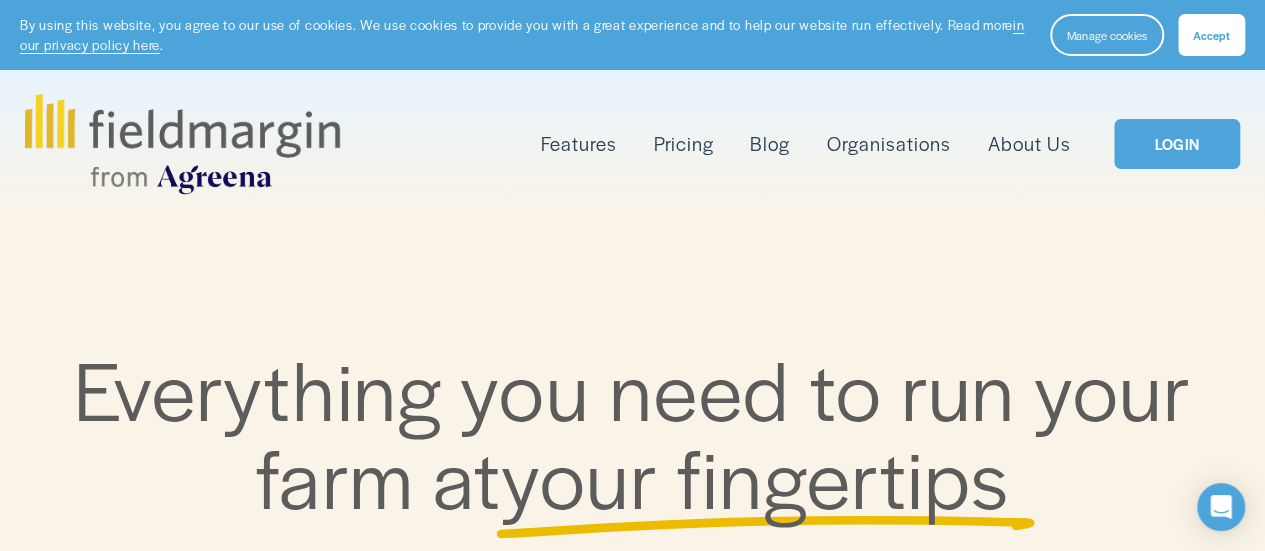click on "LOGIN" at bounding box center (1177, 144) 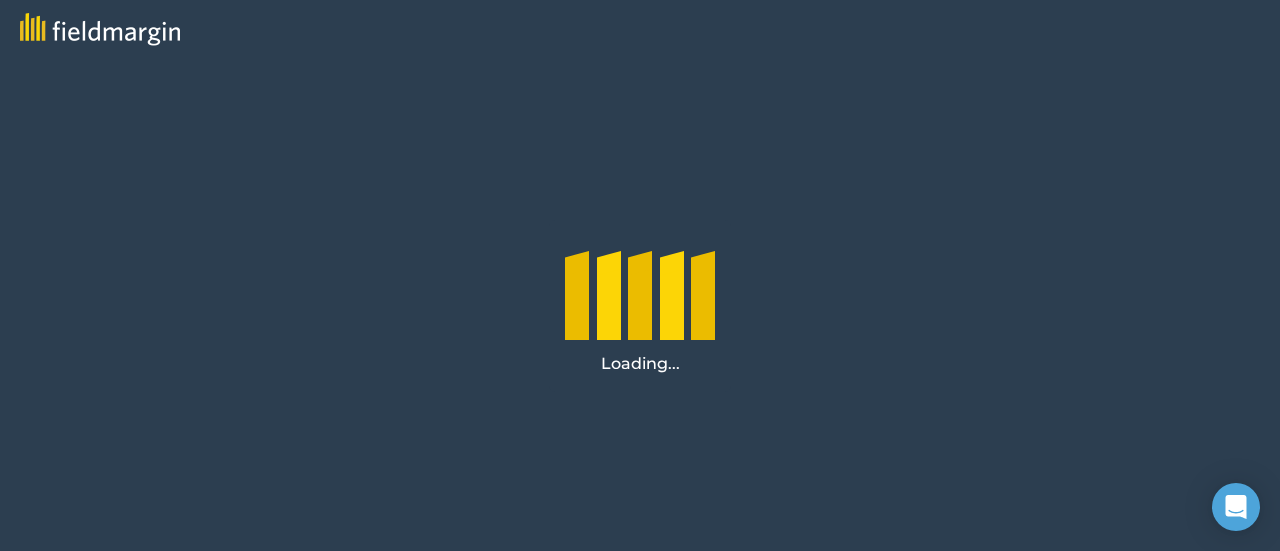 scroll, scrollTop: 0, scrollLeft: 0, axis: both 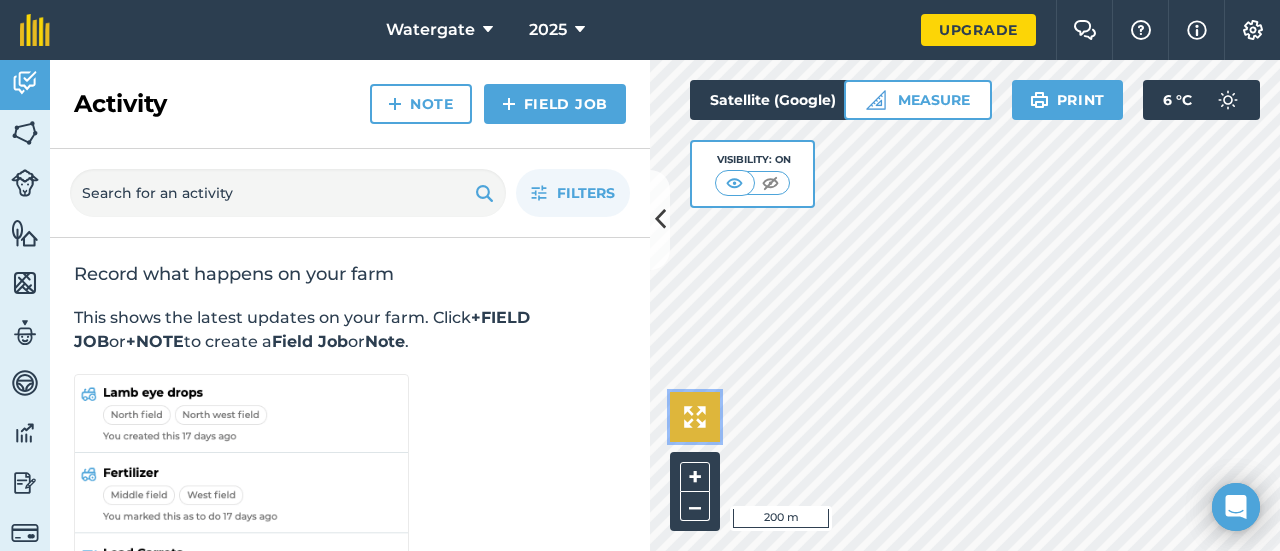 click at bounding box center (695, 417) 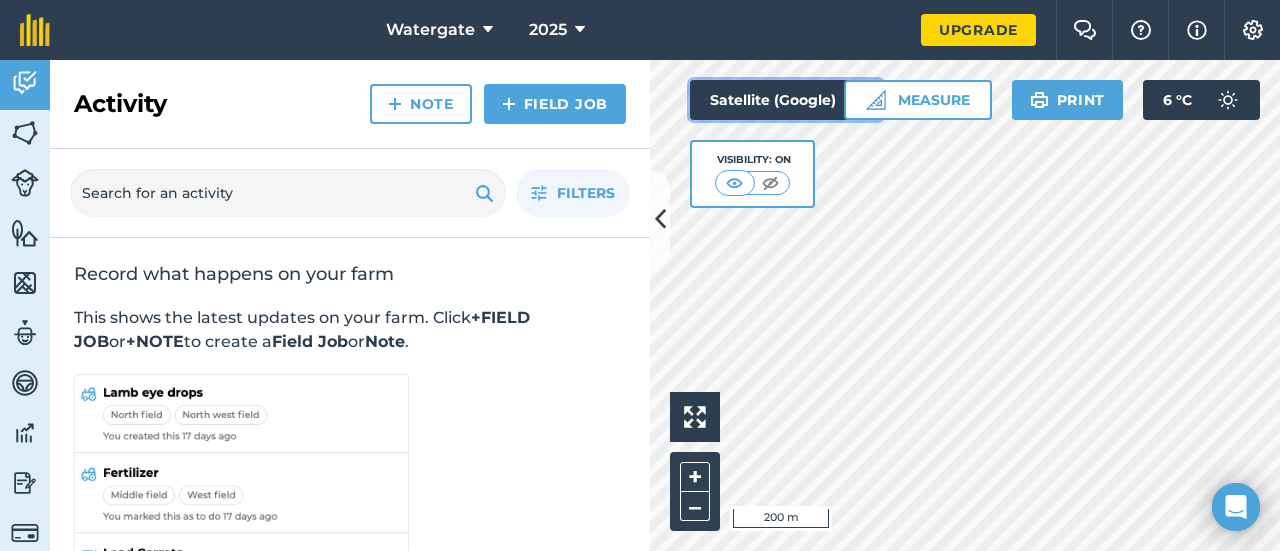 click on "Satellite (Google)" at bounding box center (786, 100) 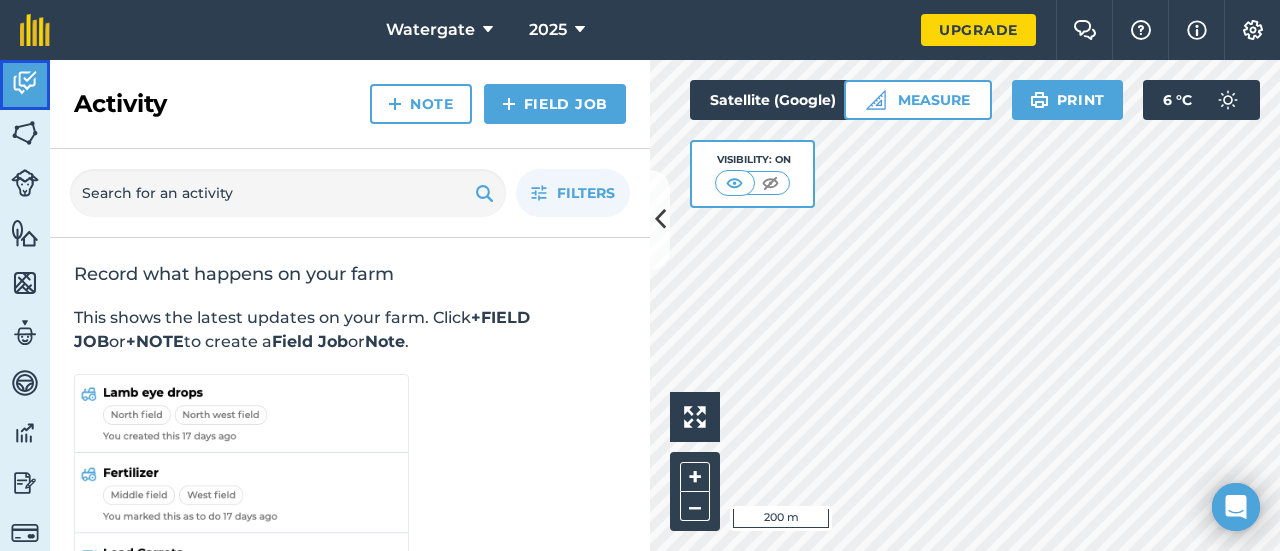 click at bounding box center (25, 83) 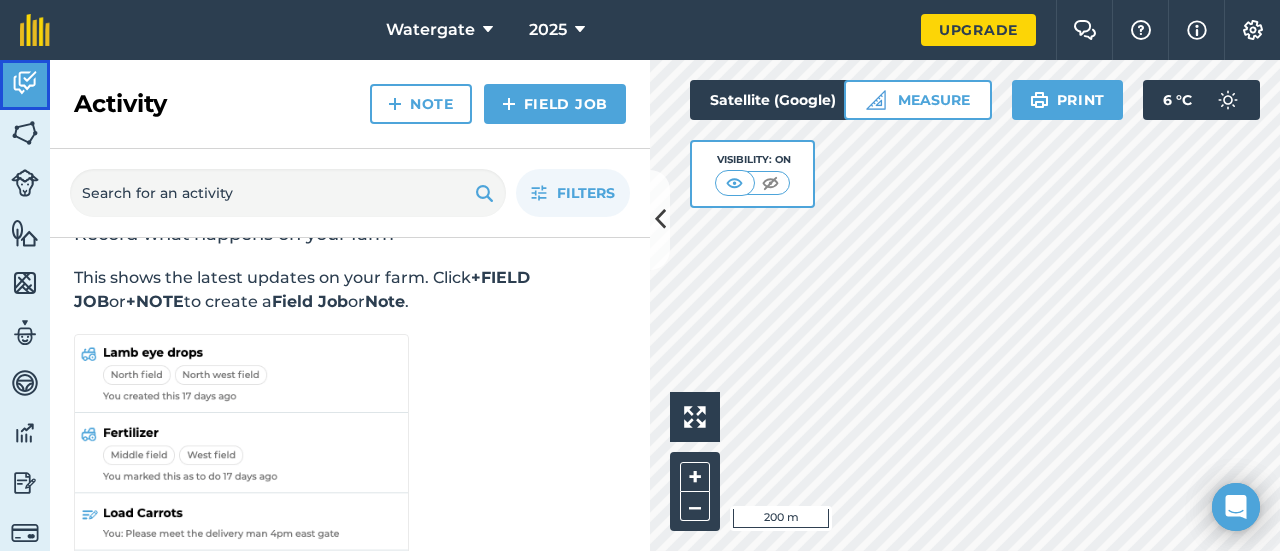 scroll, scrollTop: 141, scrollLeft: 0, axis: vertical 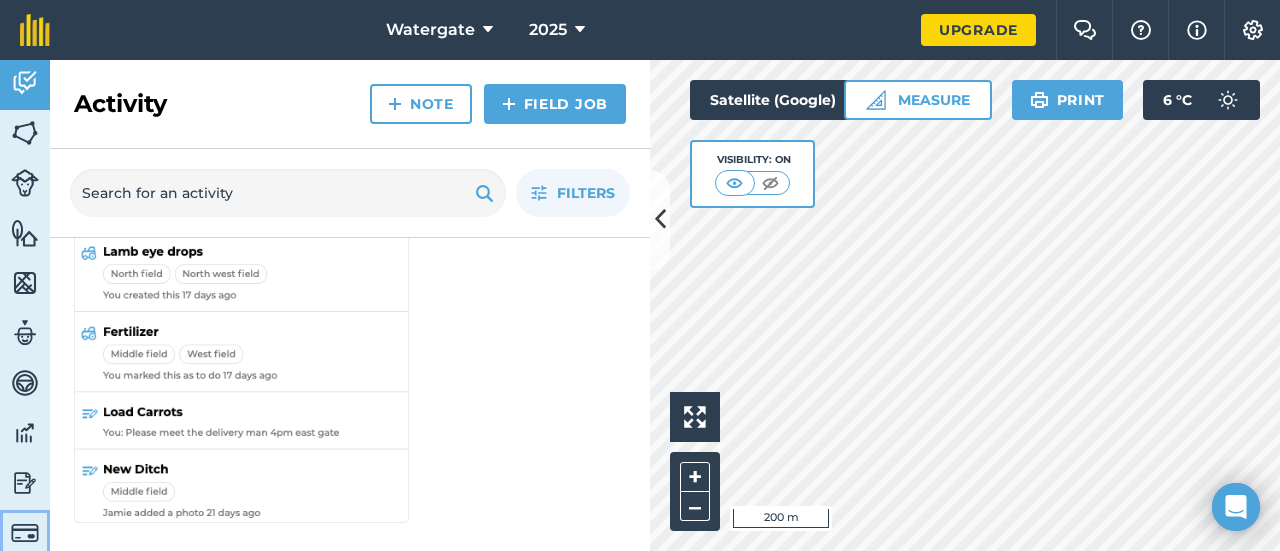click at bounding box center [25, 533] 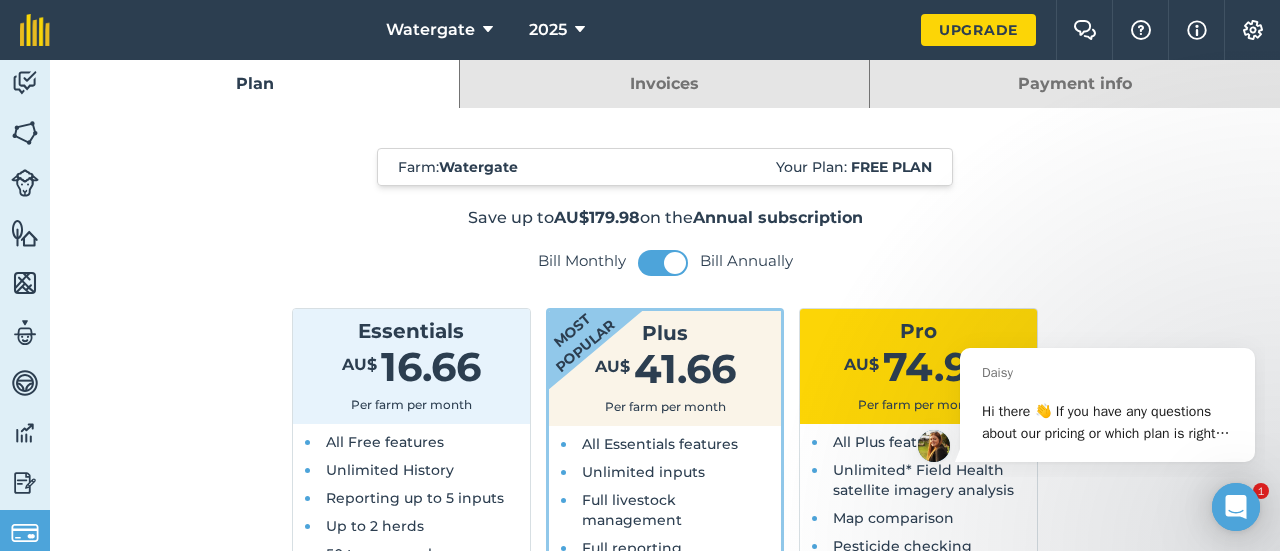 scroll, scrollTop: 0, scrollLeft: 0, axis: both 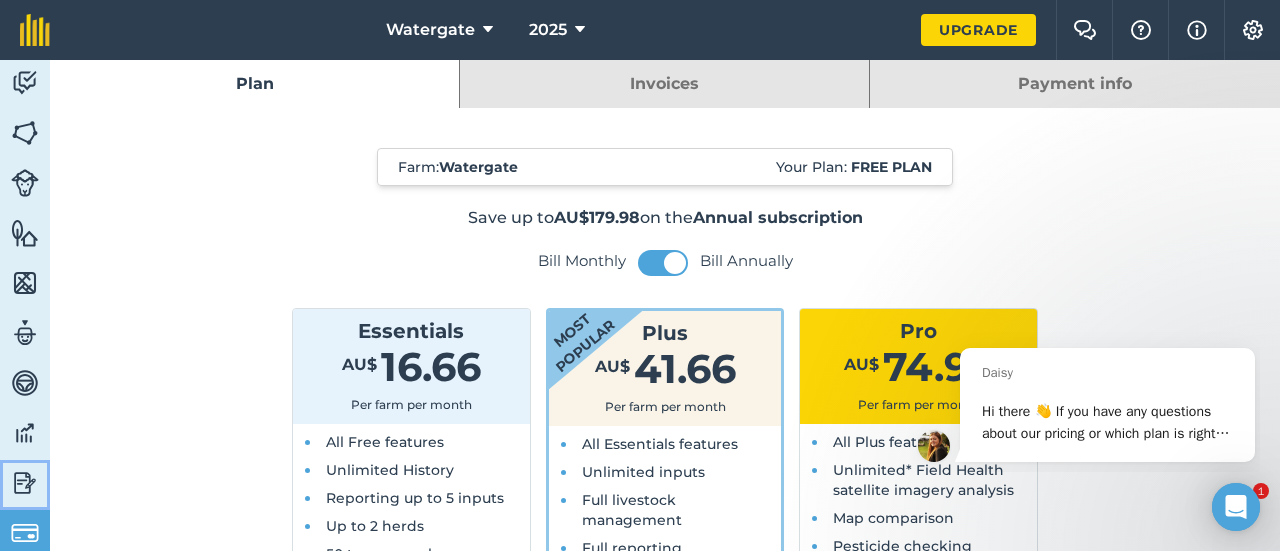 click at bounding box center [25, 483] 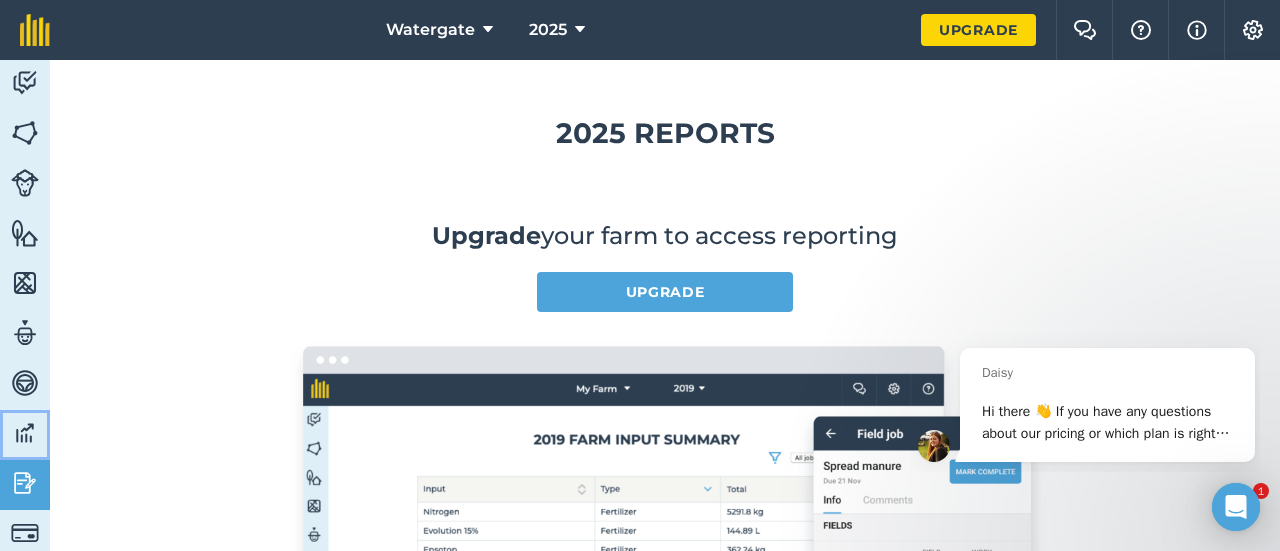 click at bounding box center (25, 433) 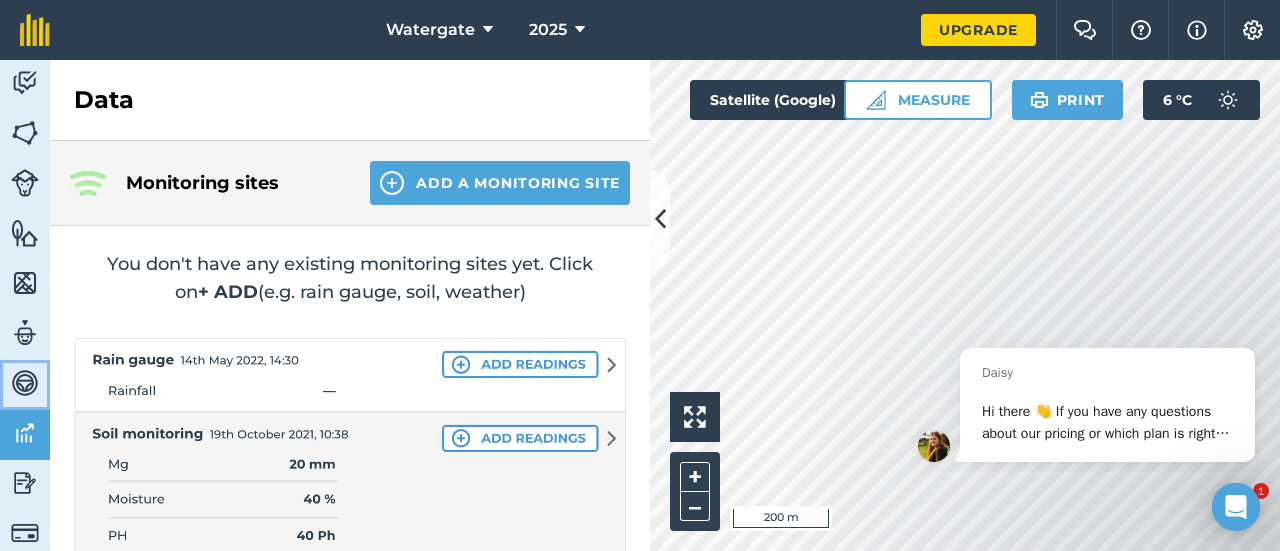 click at bounding box center [25, 383] 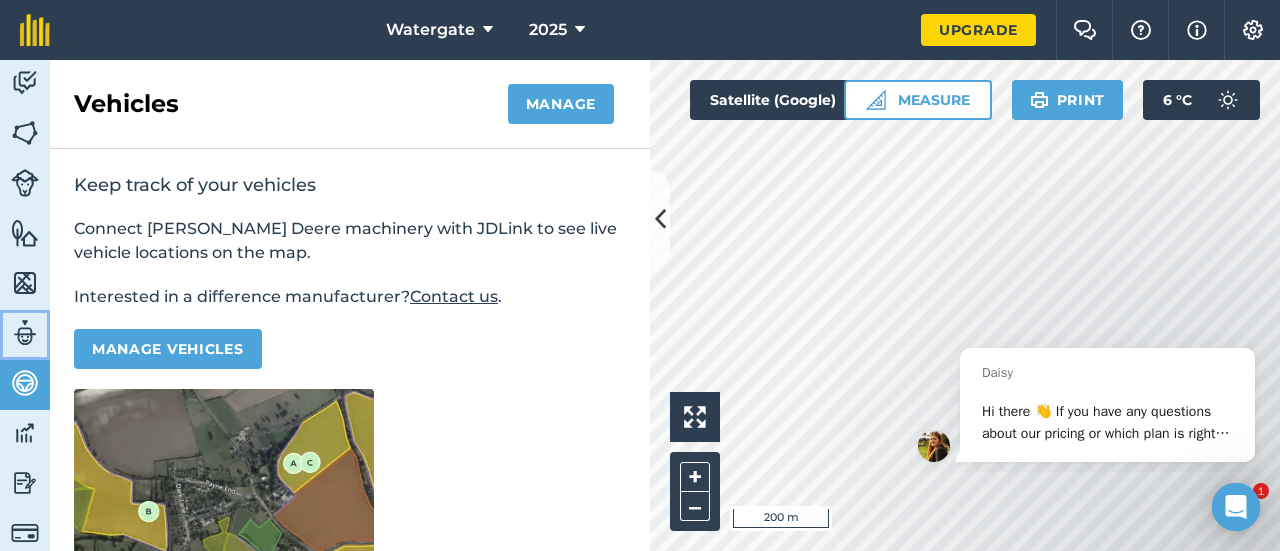 click at bounding box center [25, 333] 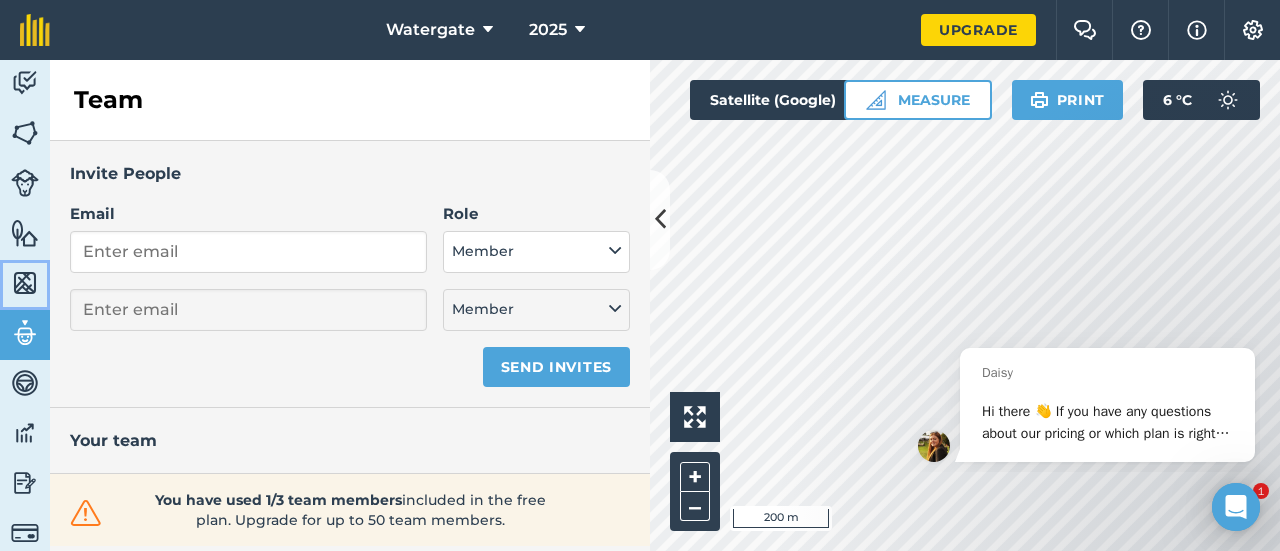 click at bounding box center (25, 283) 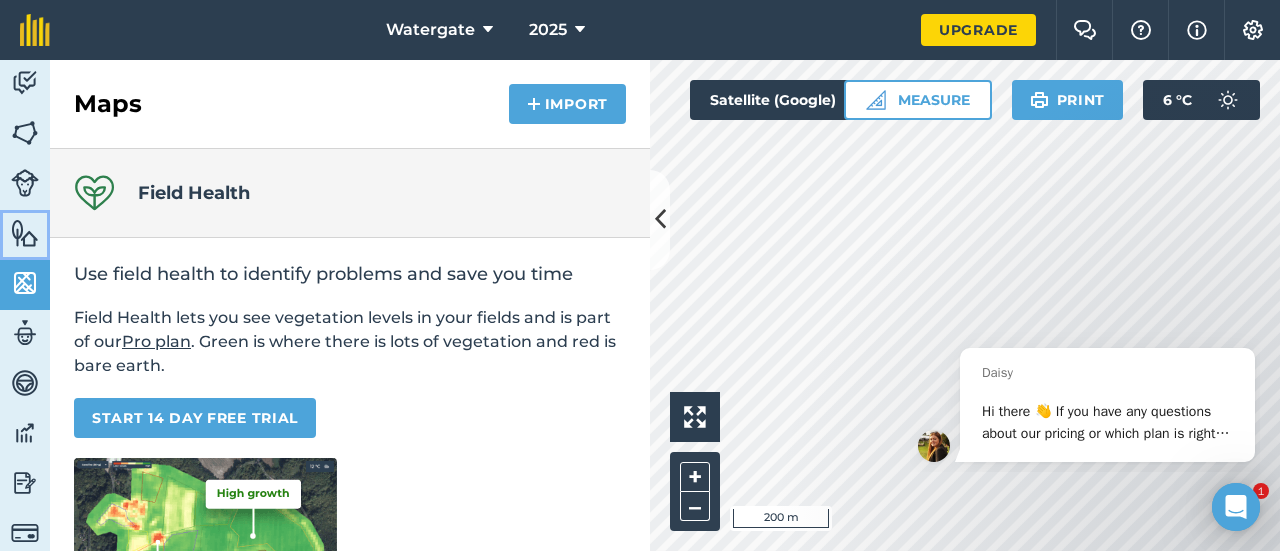 click at bounding box center [25, 233] 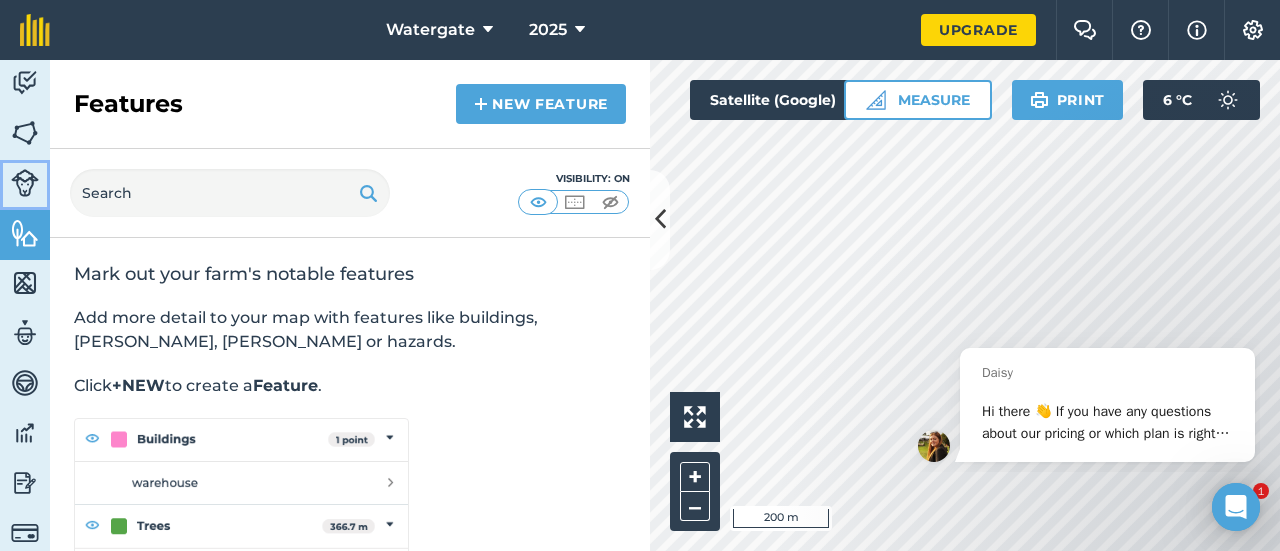 click at bounding box center [25, 183] 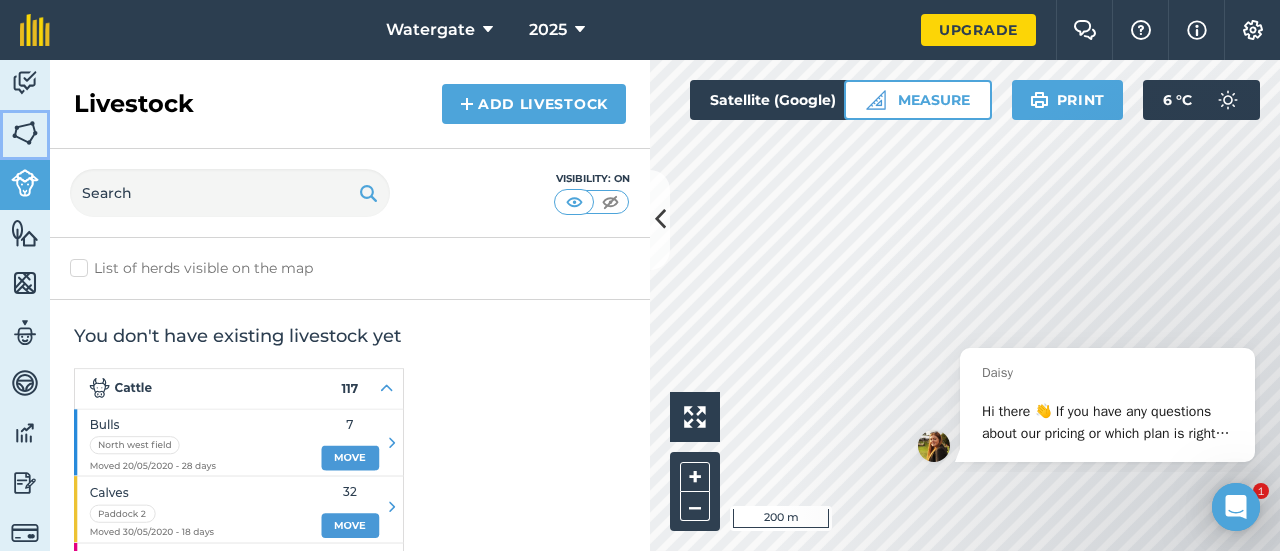 click on "Fields" at bounding box center (25, 135) 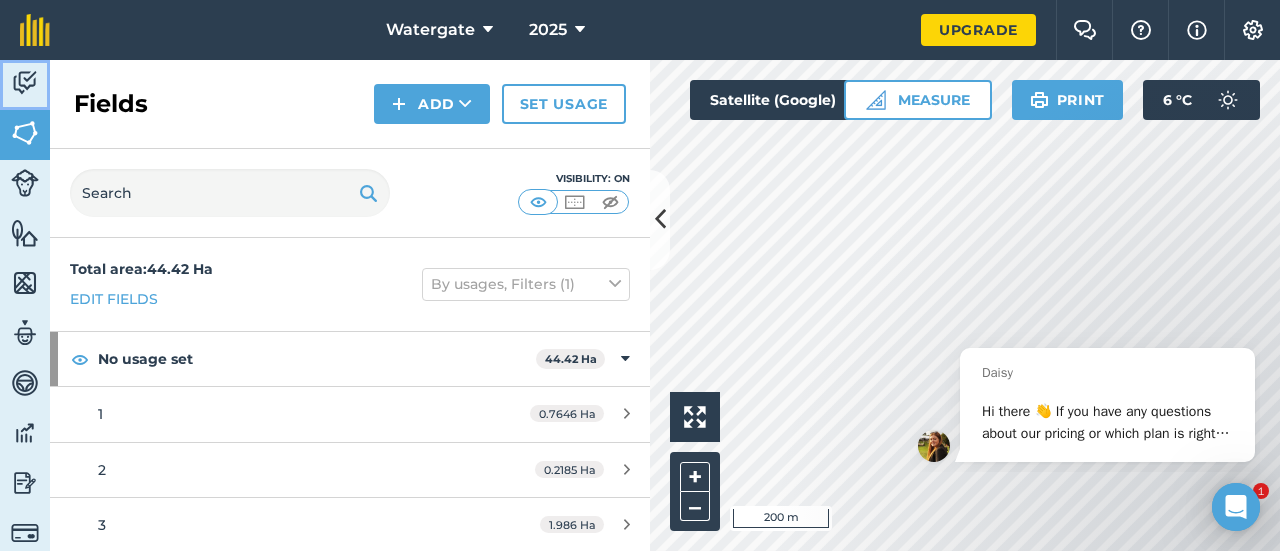 click at bounding box center [25, 83] 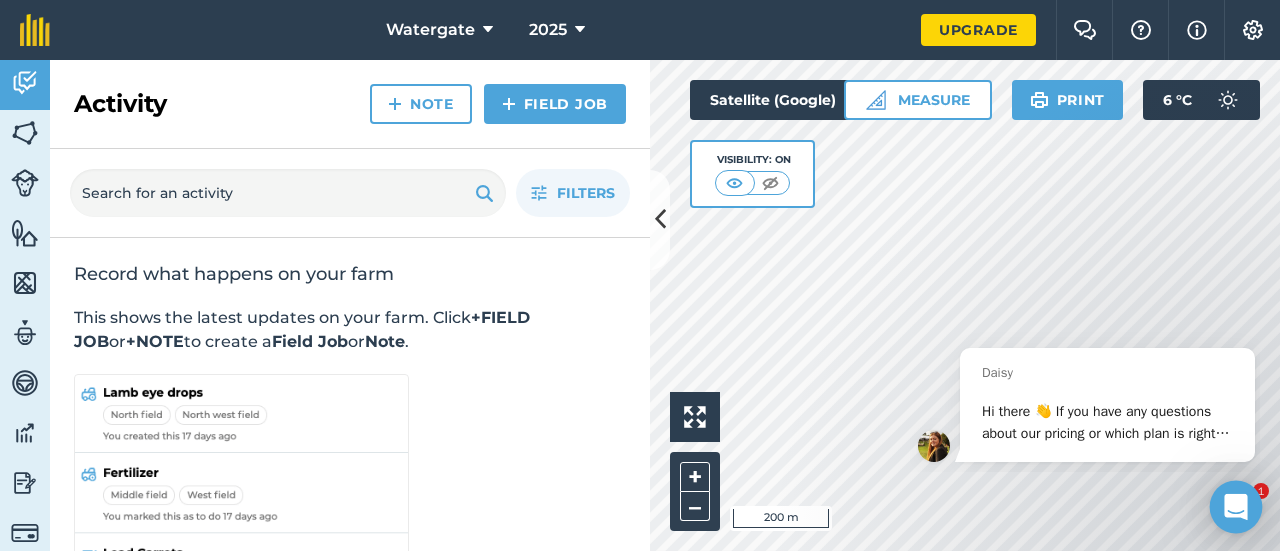 click 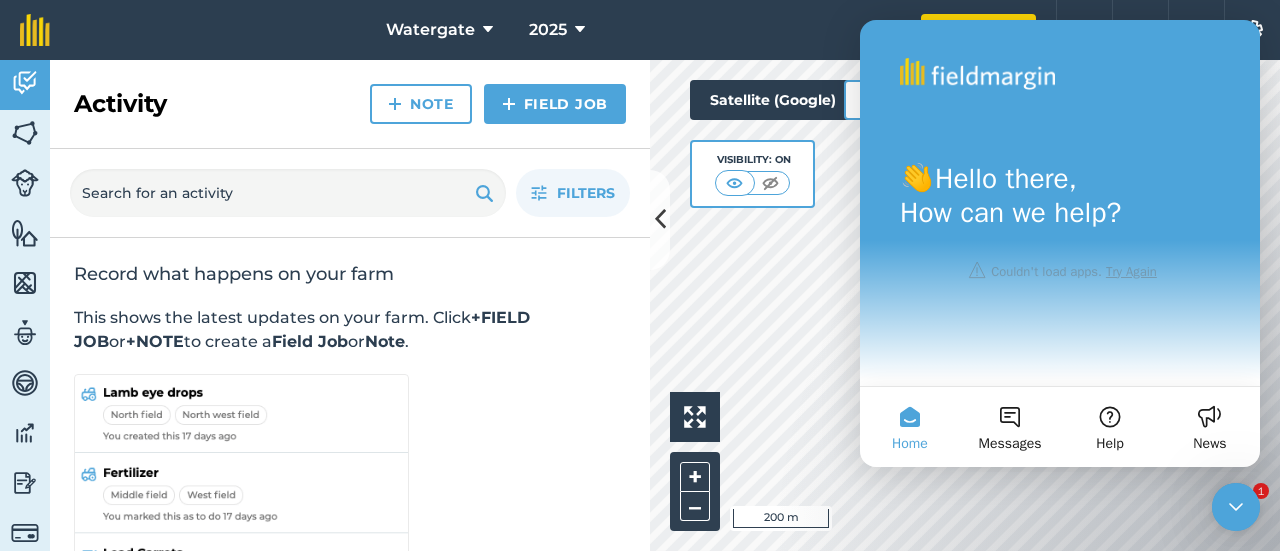scroll, scrollTop: 0, scrollLeft: 0, axis: both 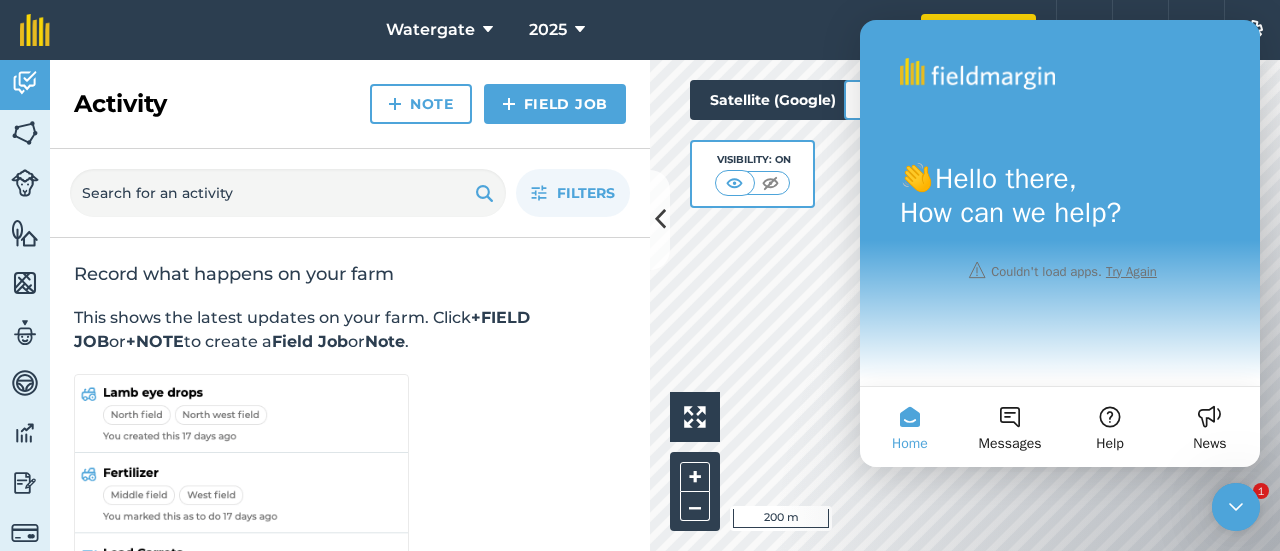 click on "👋Hello there, How can we help?" at bounding box center (1060, 200) 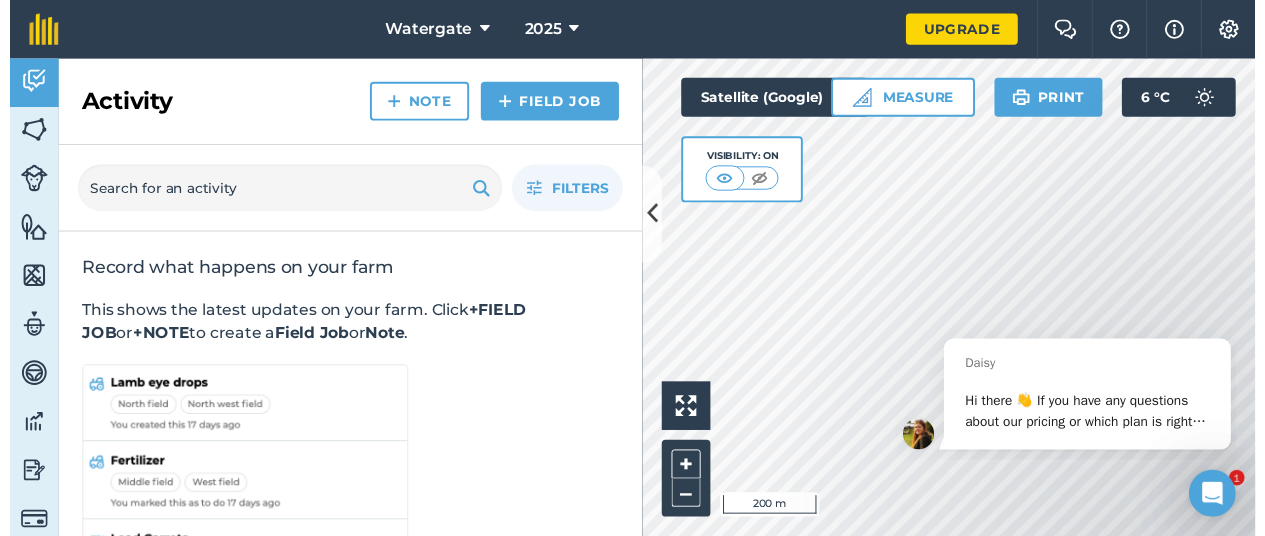 scroll, scrollTop: 0, scrollLeft: 0, axis: both 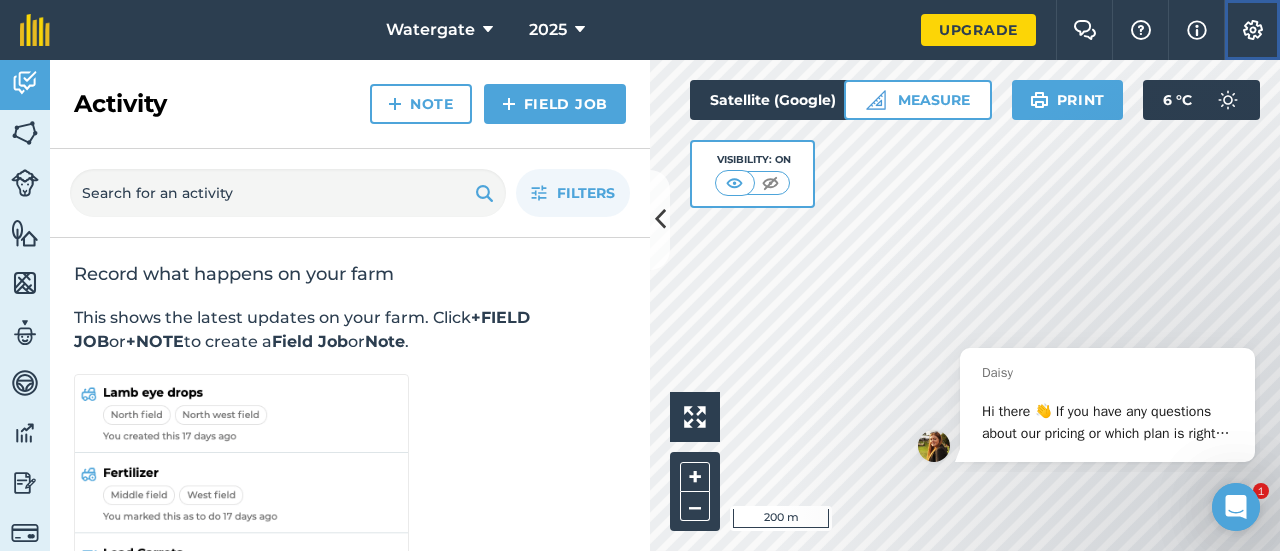 click at bounding box center [1253, 30] 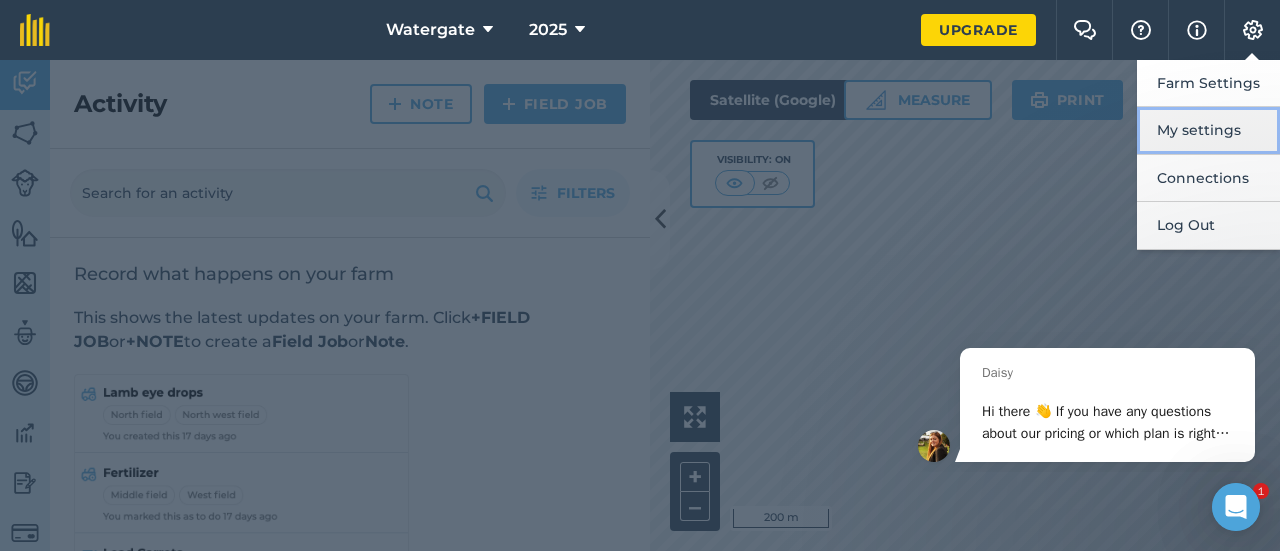 click on "My settings" at bounding box center (1208, 130) 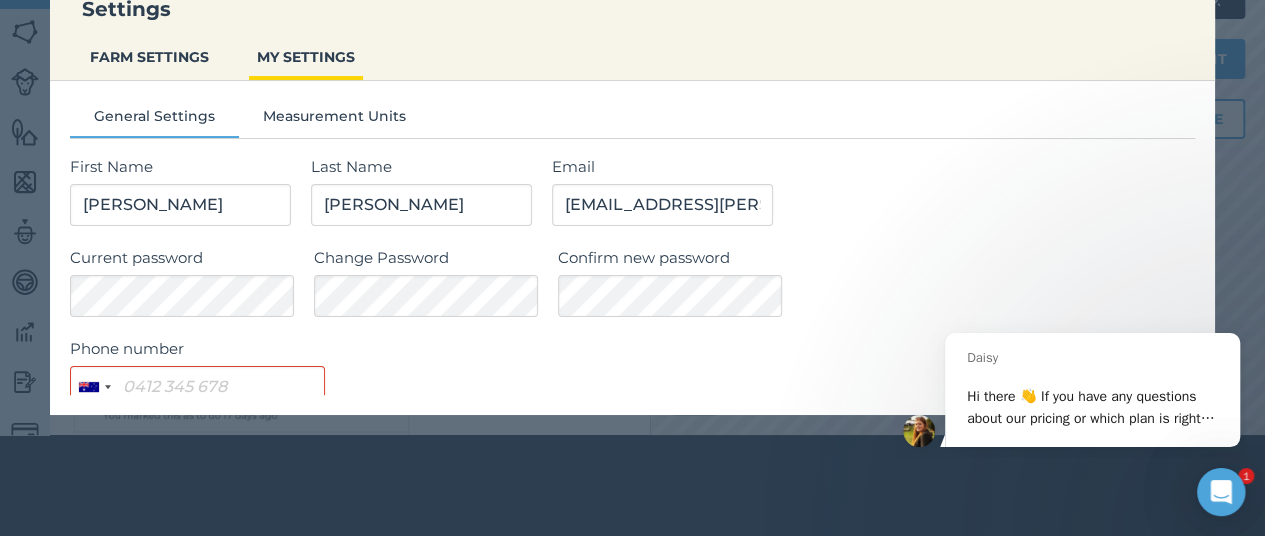 scroll, scrollTop: 110, scrollLeft: 0, axis: vertical 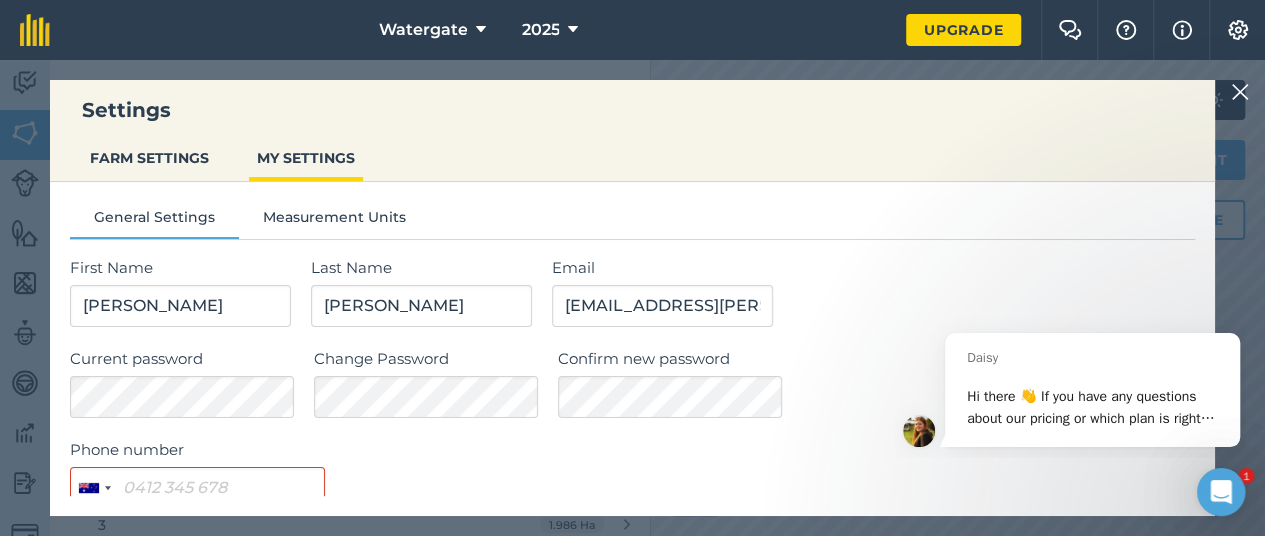 click at bounding box center (1240, 92) 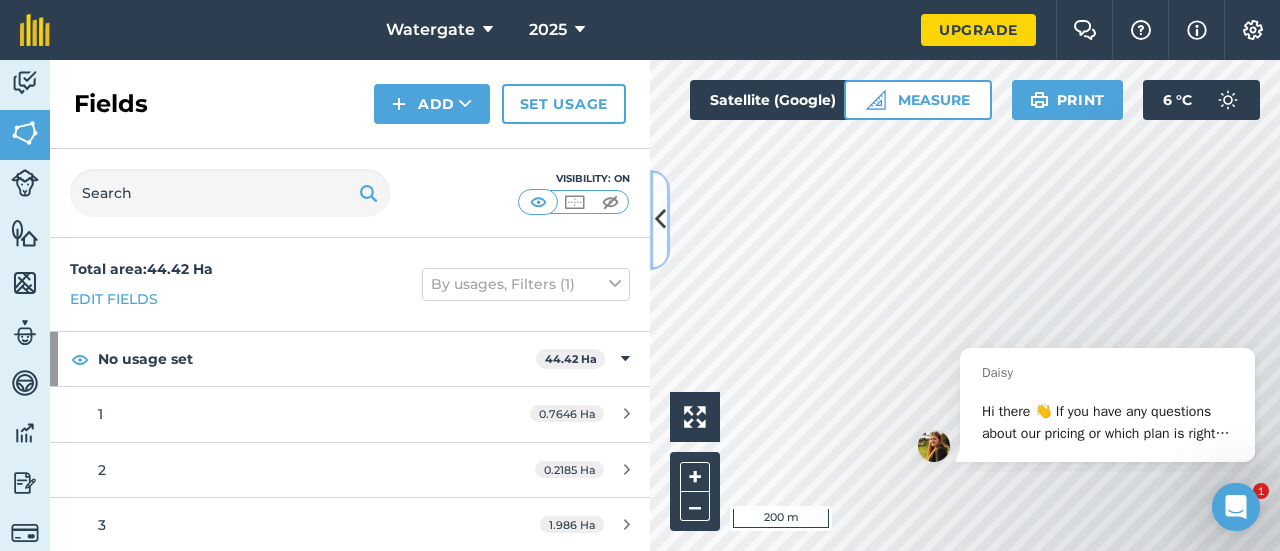 click at bounding box center [660, 219] 